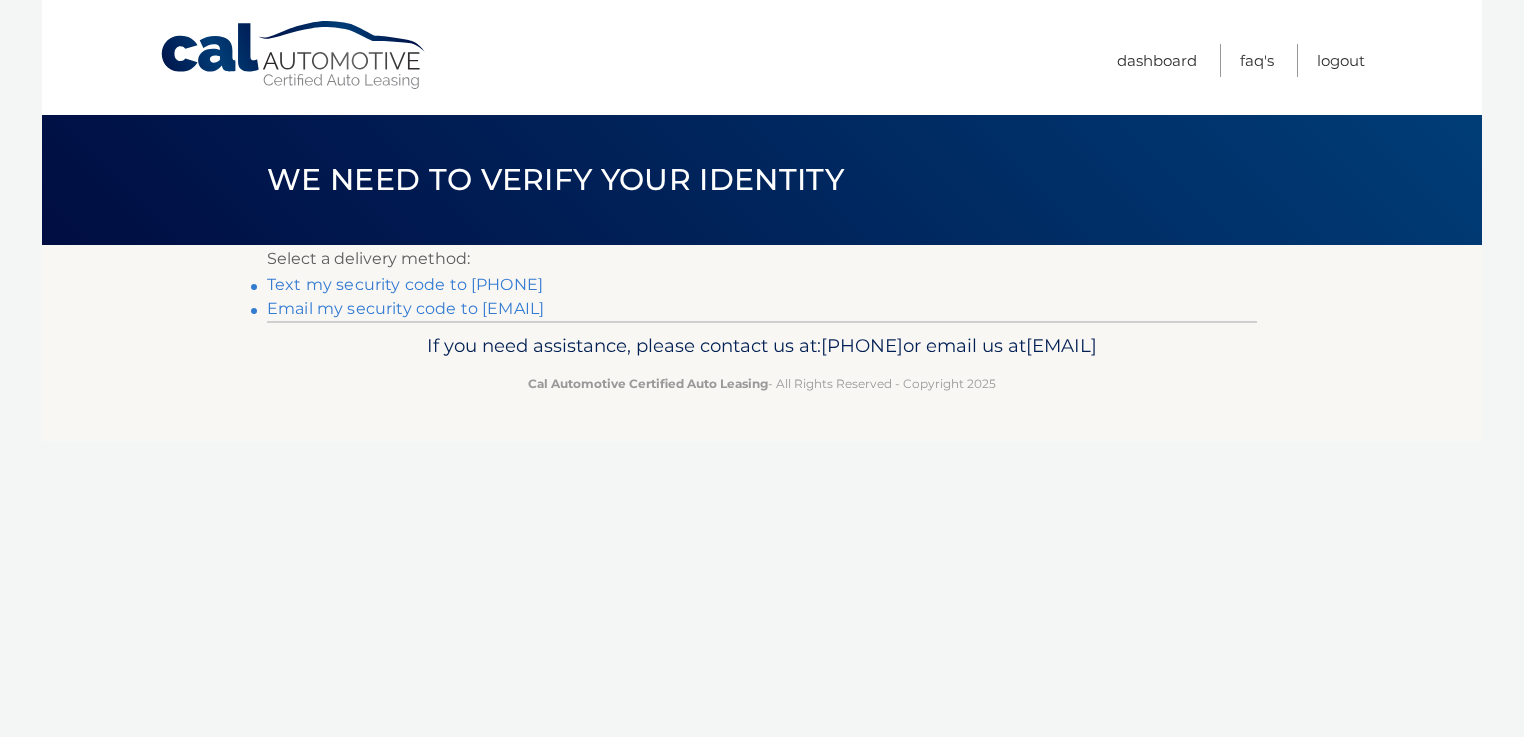 scroll, scrollTop: 0, scrollLeft: 0, axis: both 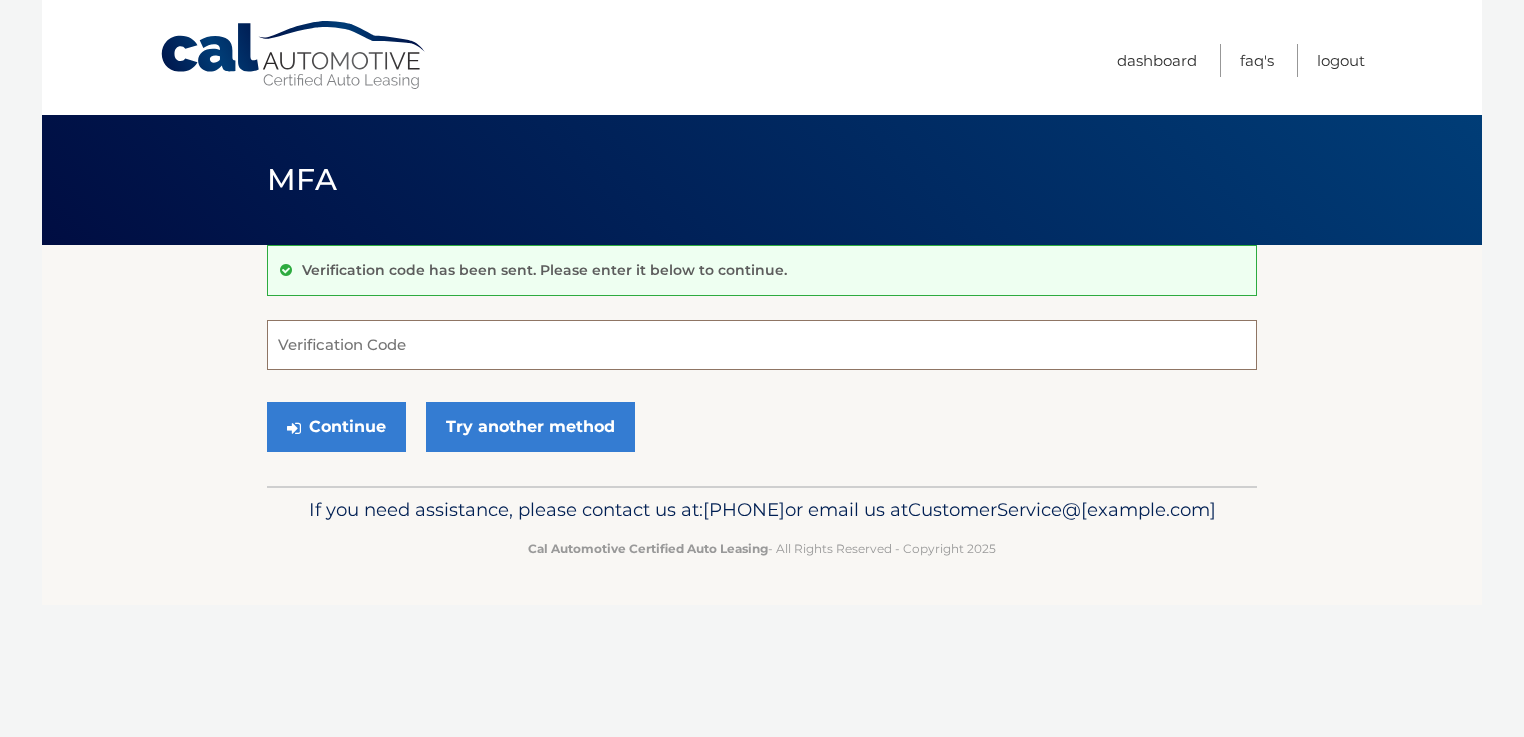 click on "Verification Code" at bounding box center (762, 345) 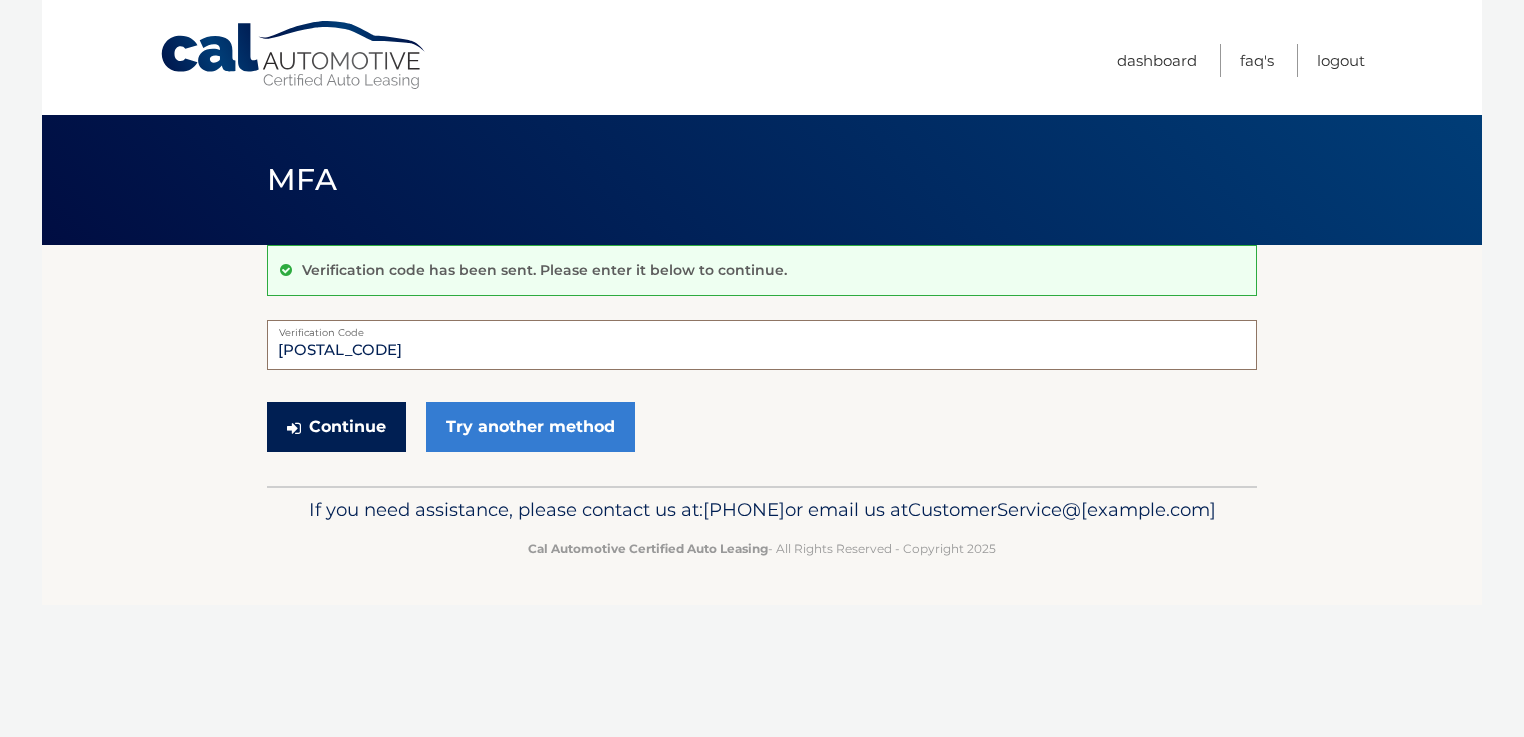 type on "[POSTAL_CODE]" 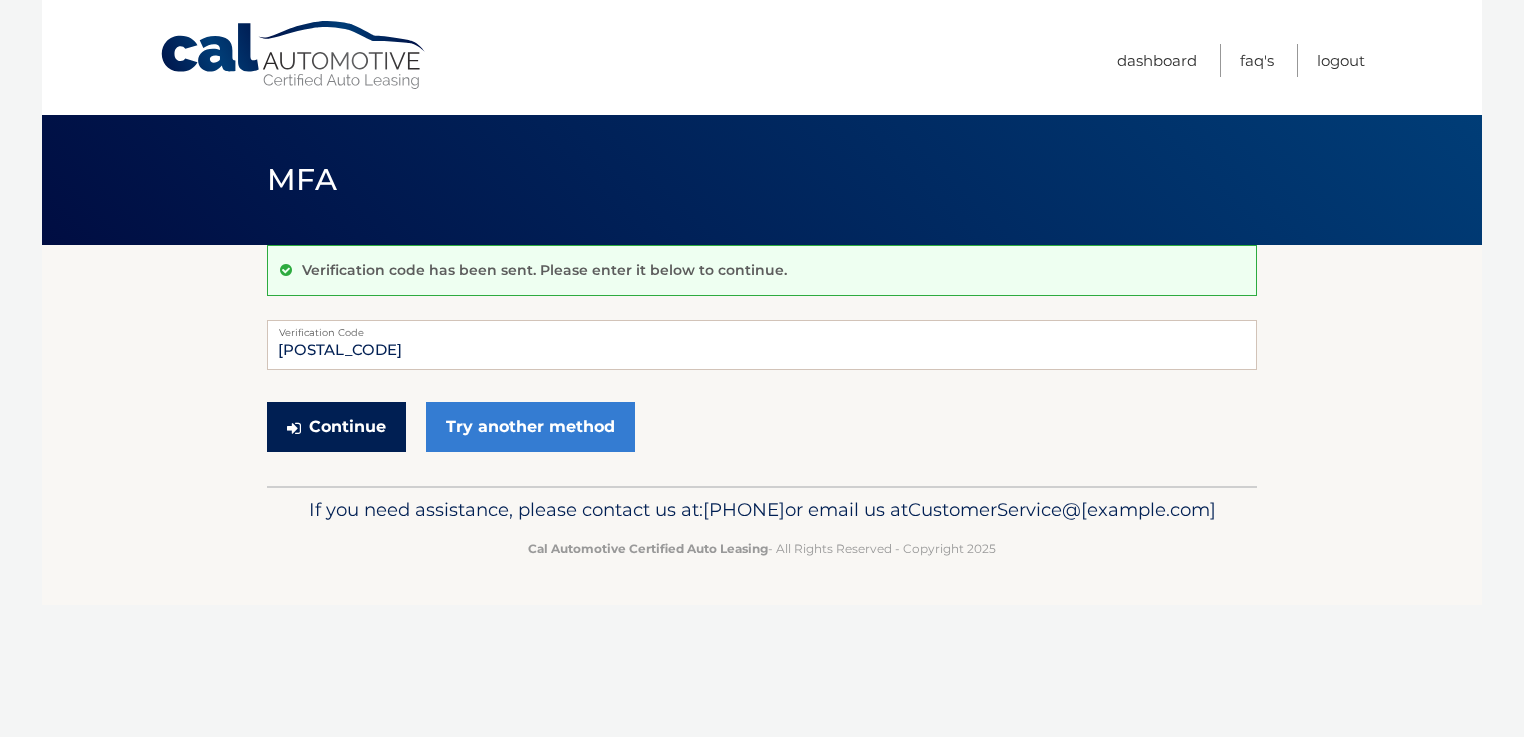 click on "Continue" at bounding box center [336, 427] 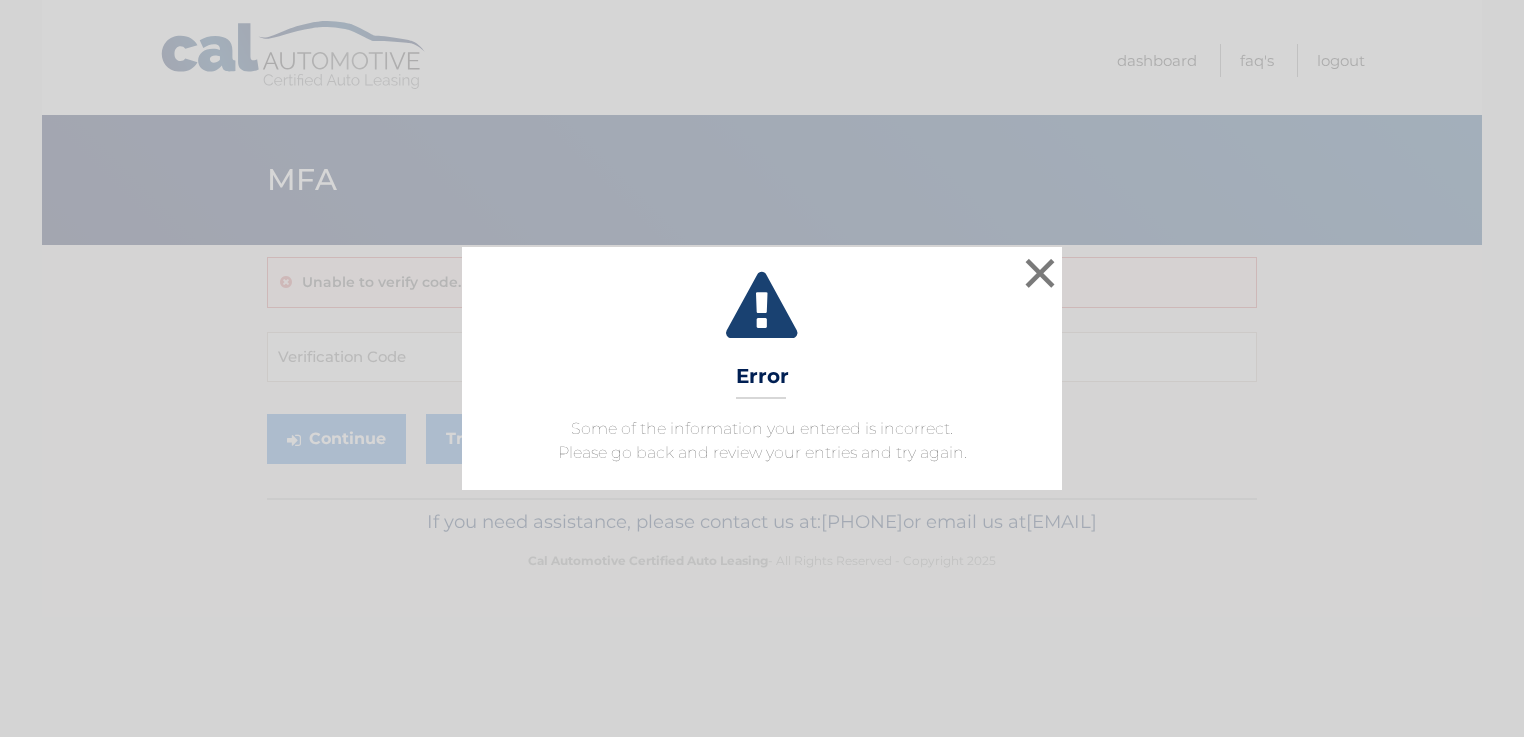 scroll, scrollTop: 0, scrollLeft: 0, axis: both 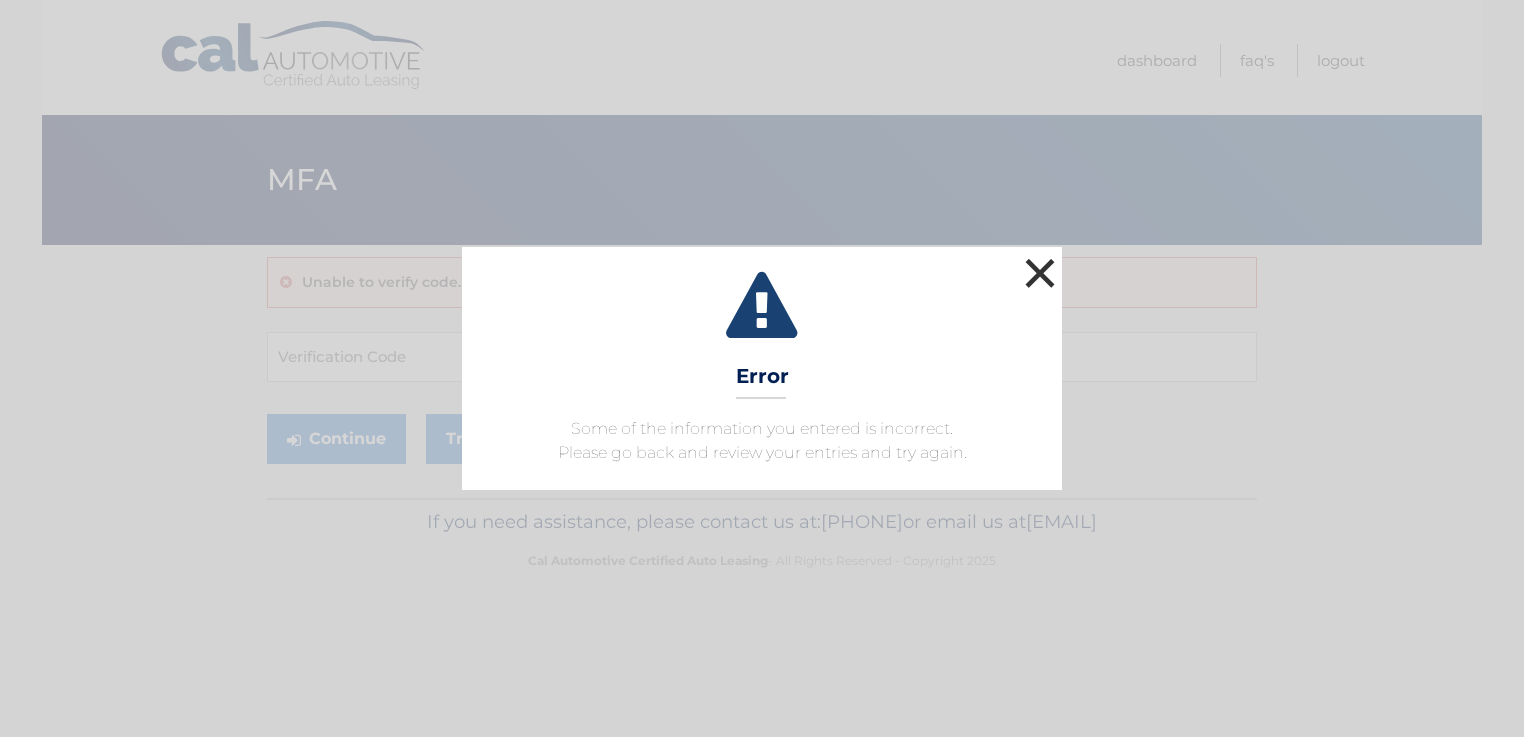 click on "×" at bounding box center [1040, 273] 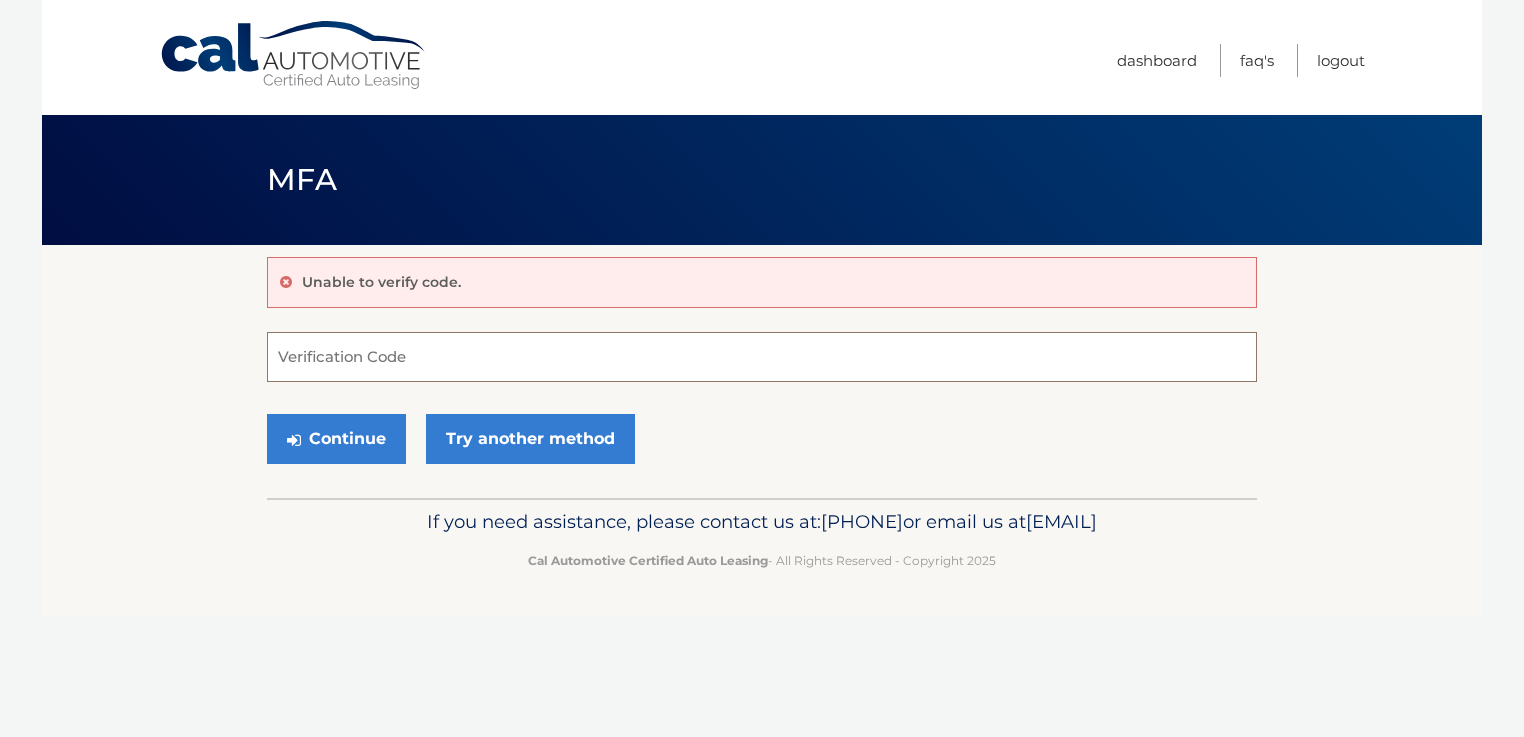 click on "Verification Code" at bounding box center [762, 357] 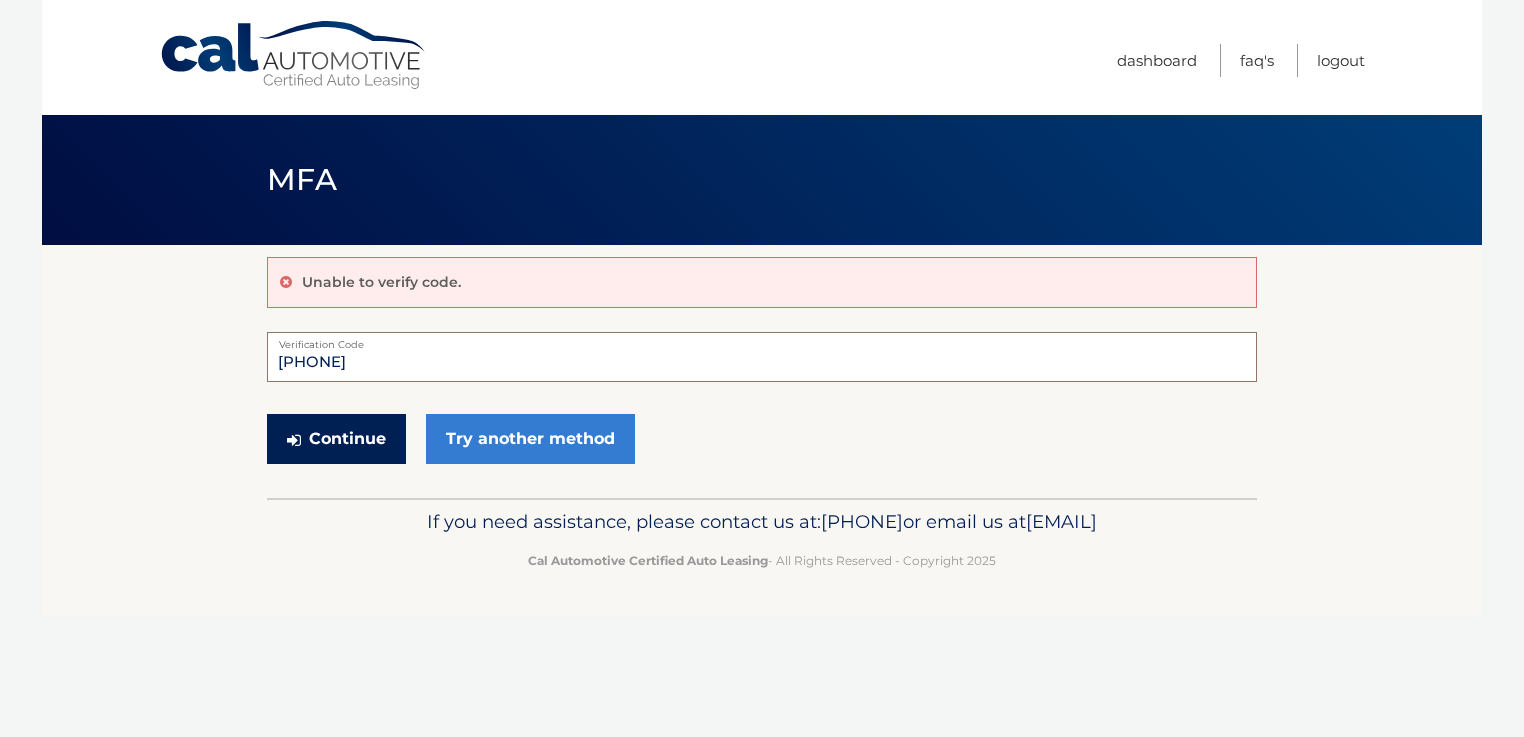 type on "[POSTAL_CODE]" 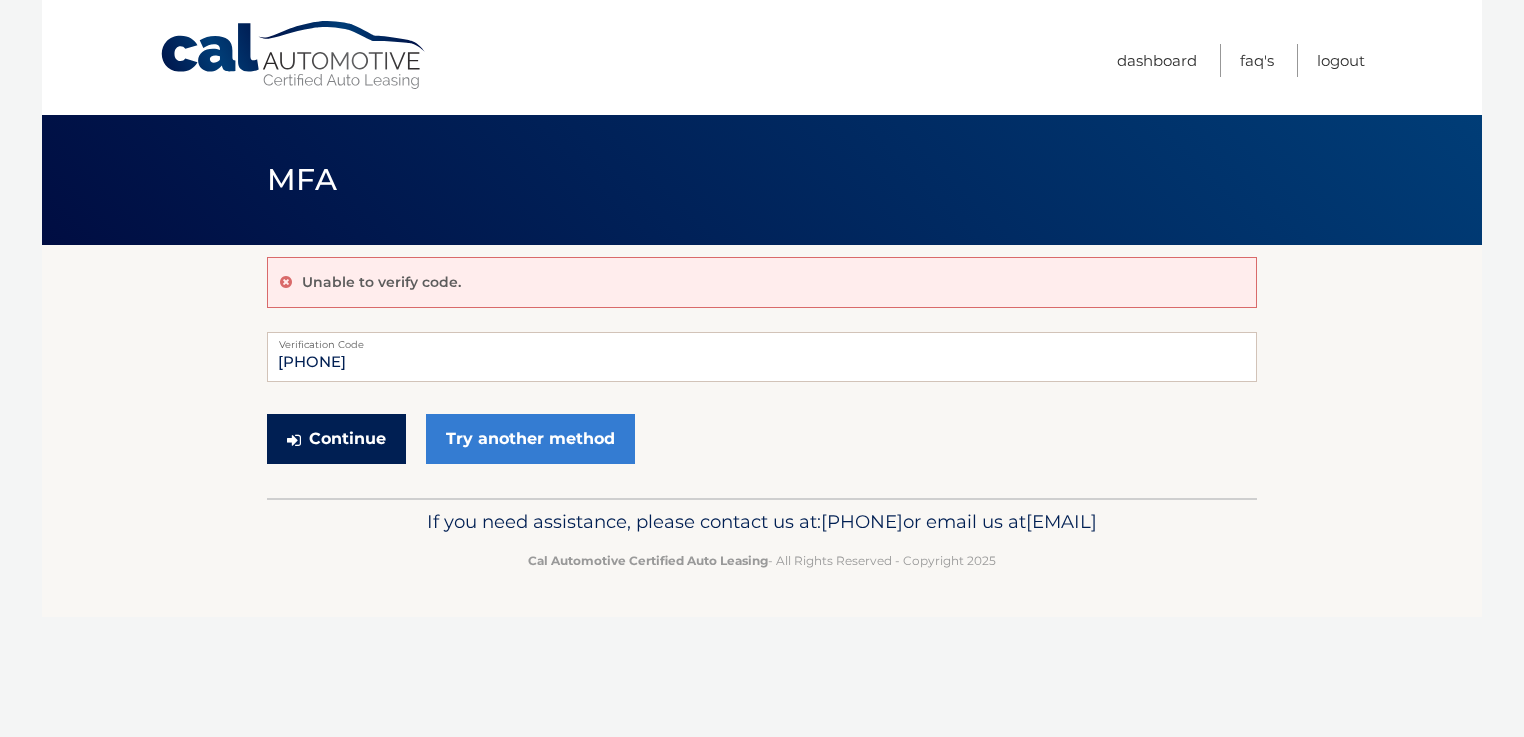 click on "Continue" at bounding box center (336, 439) 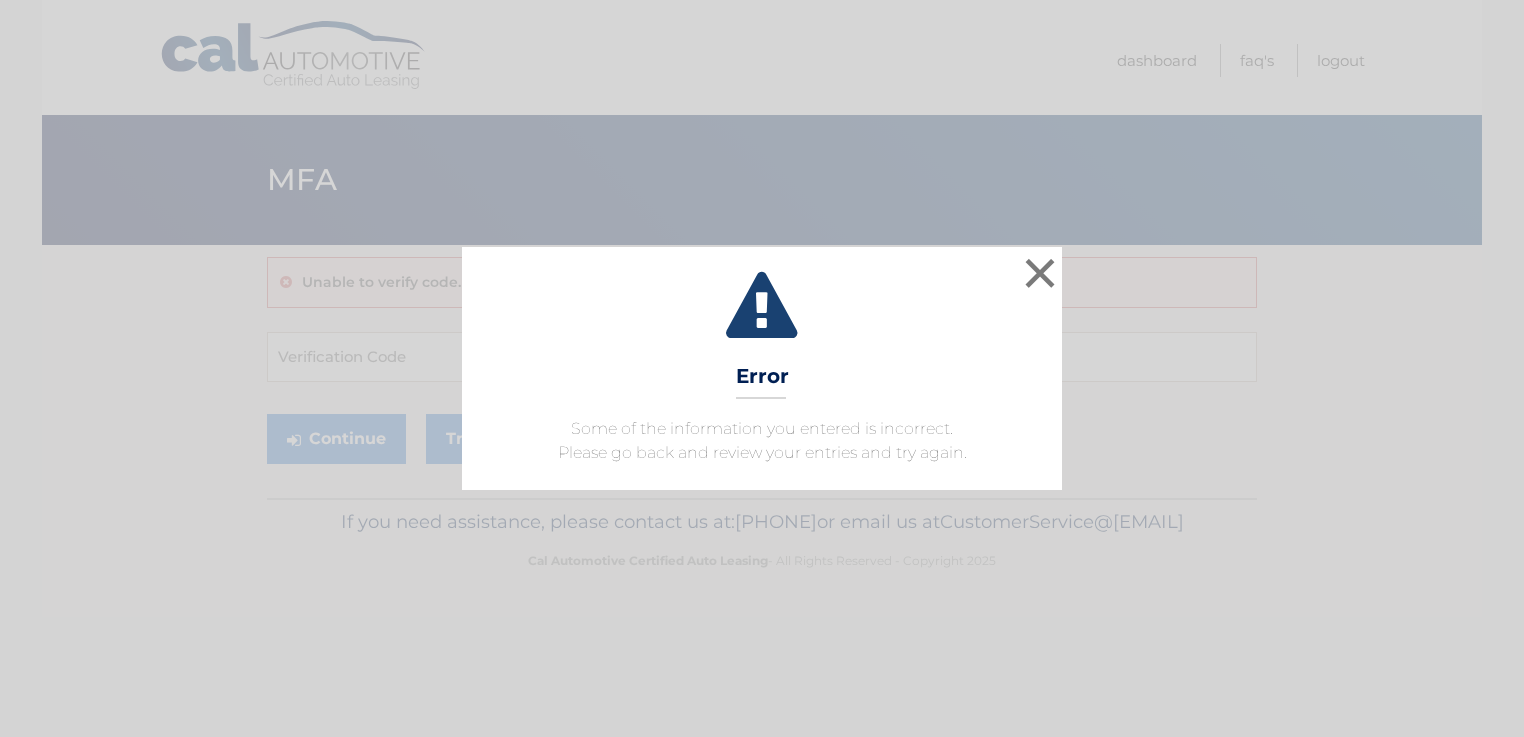scroll, scrollTop: 0, scrollLeft: 0, axis: both 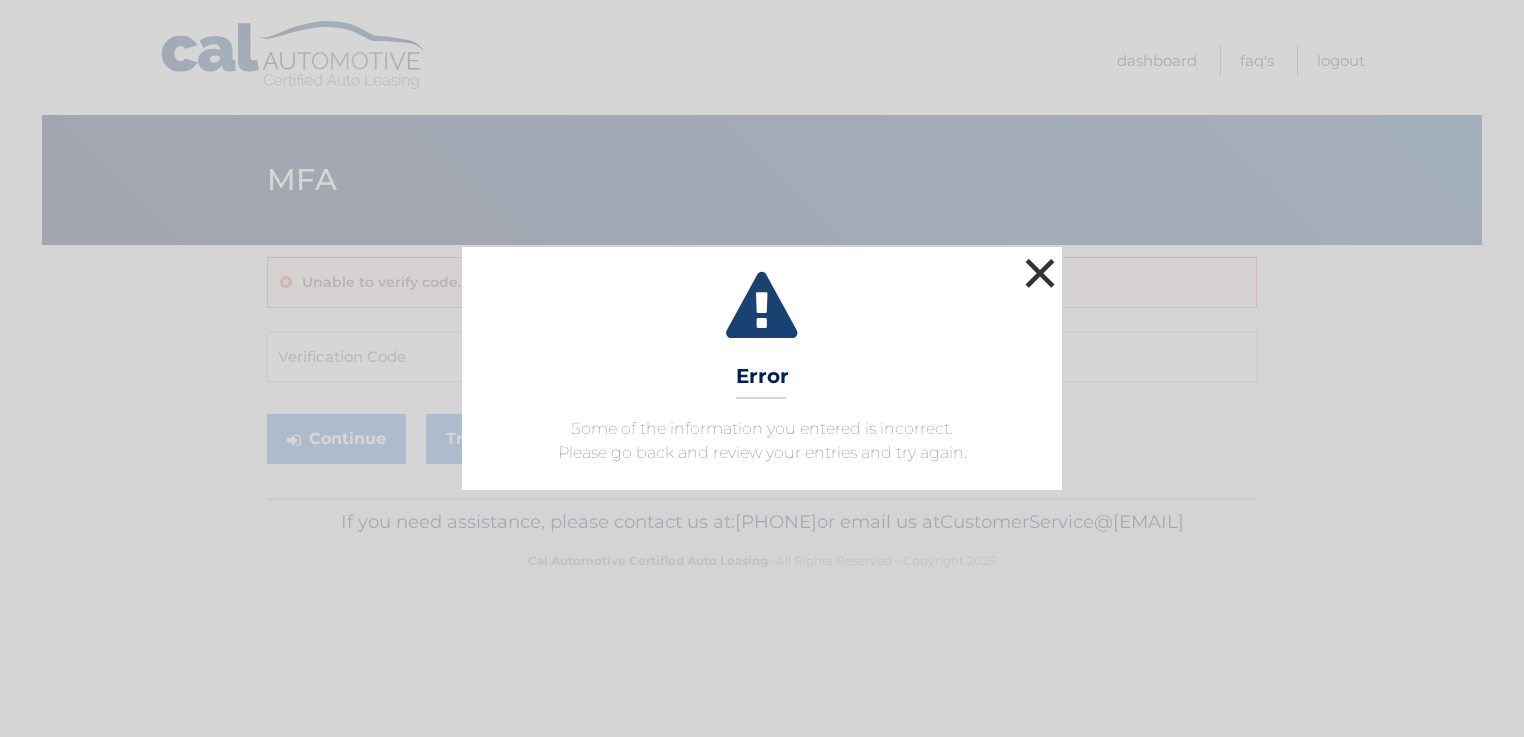click on "×" at bounding box center [1040, 273] 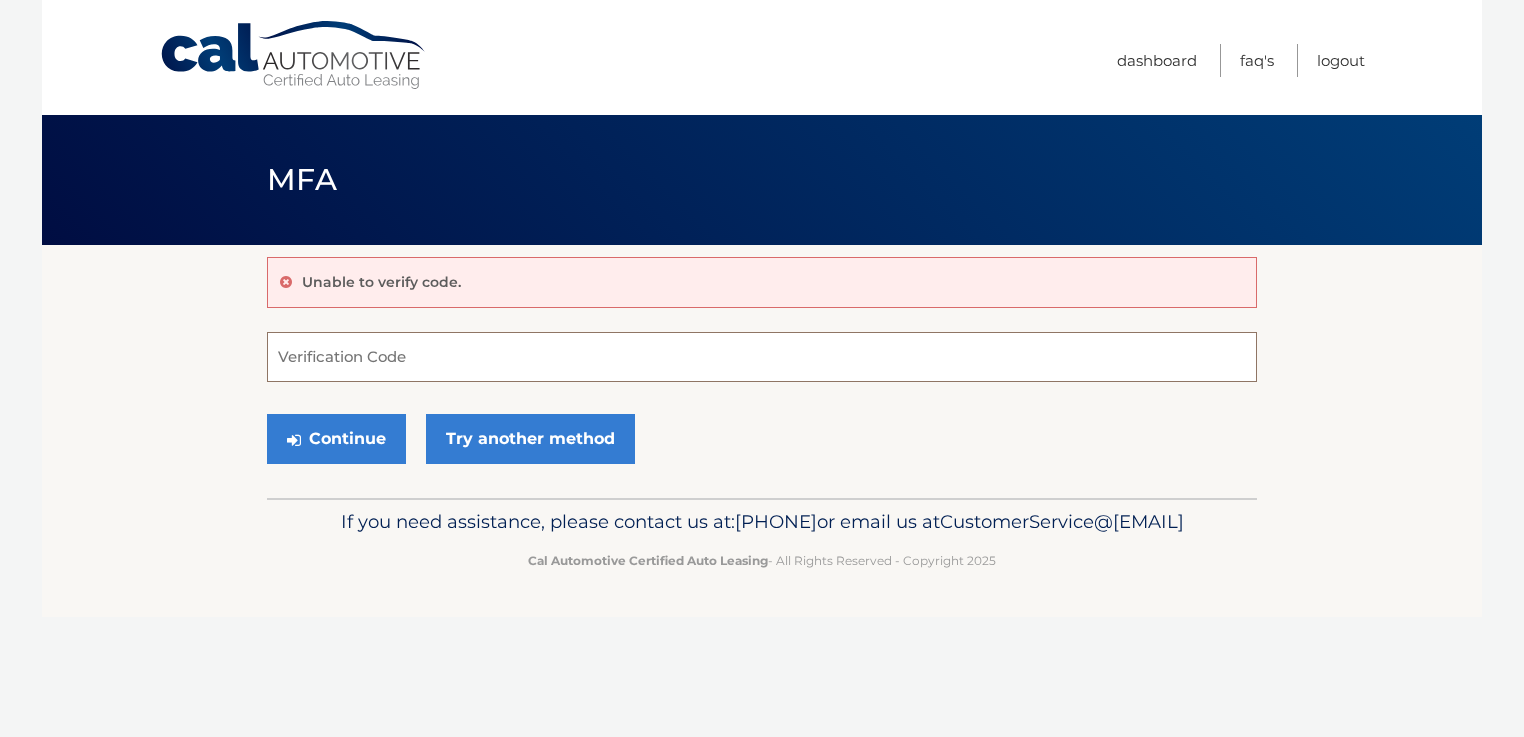 click on "Verification Code" at bounding box center (762, 357) 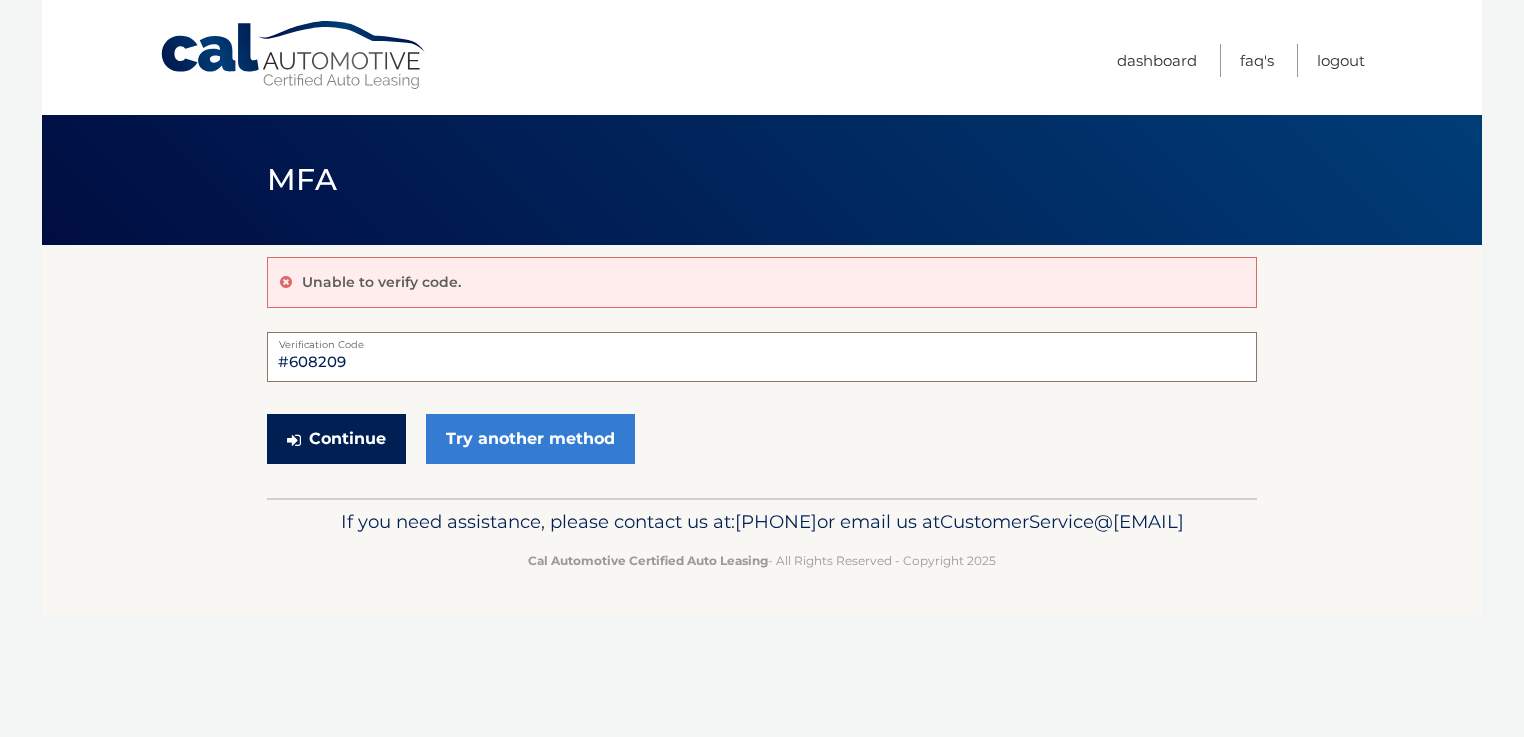 type on "#608209" 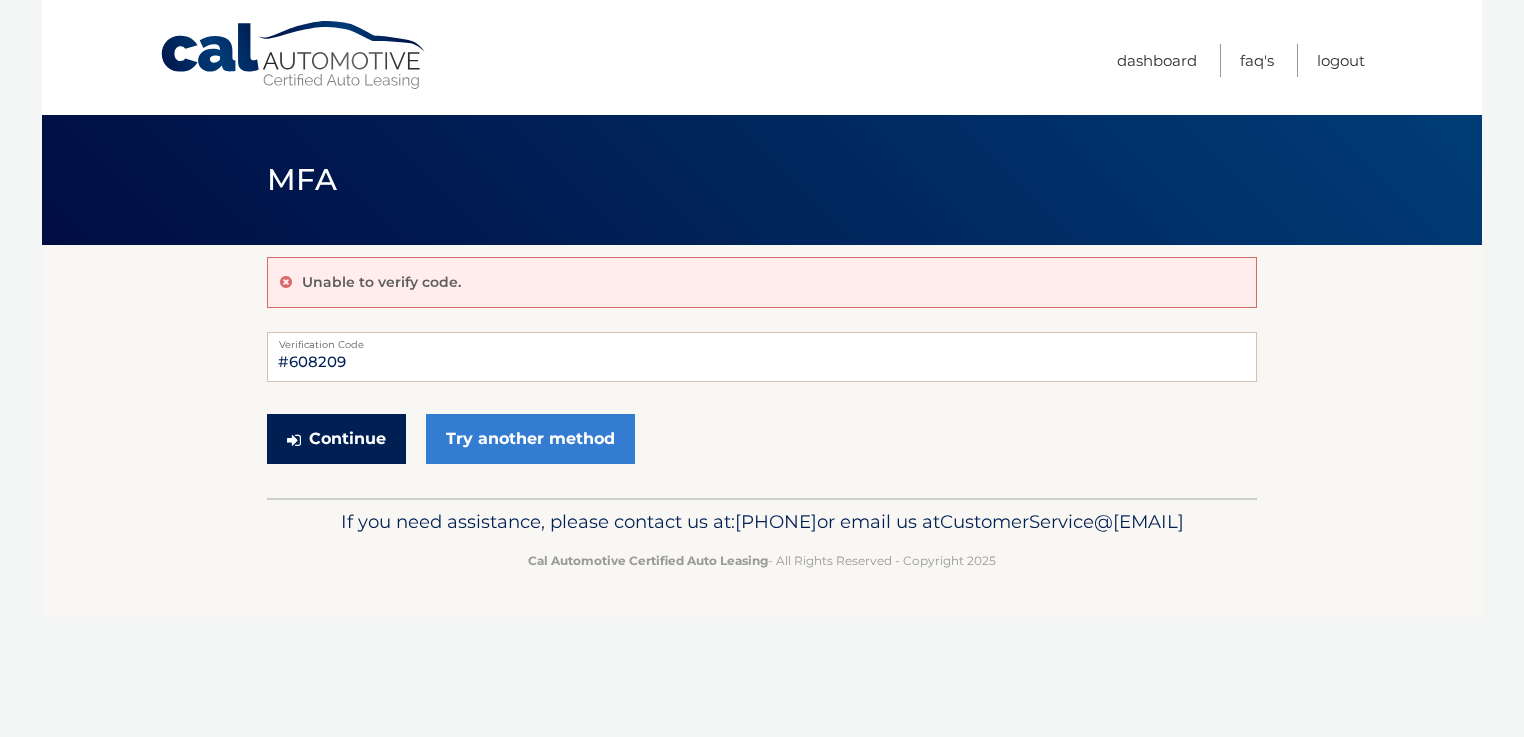 click on "Continue" at bounding box center [336, 439] 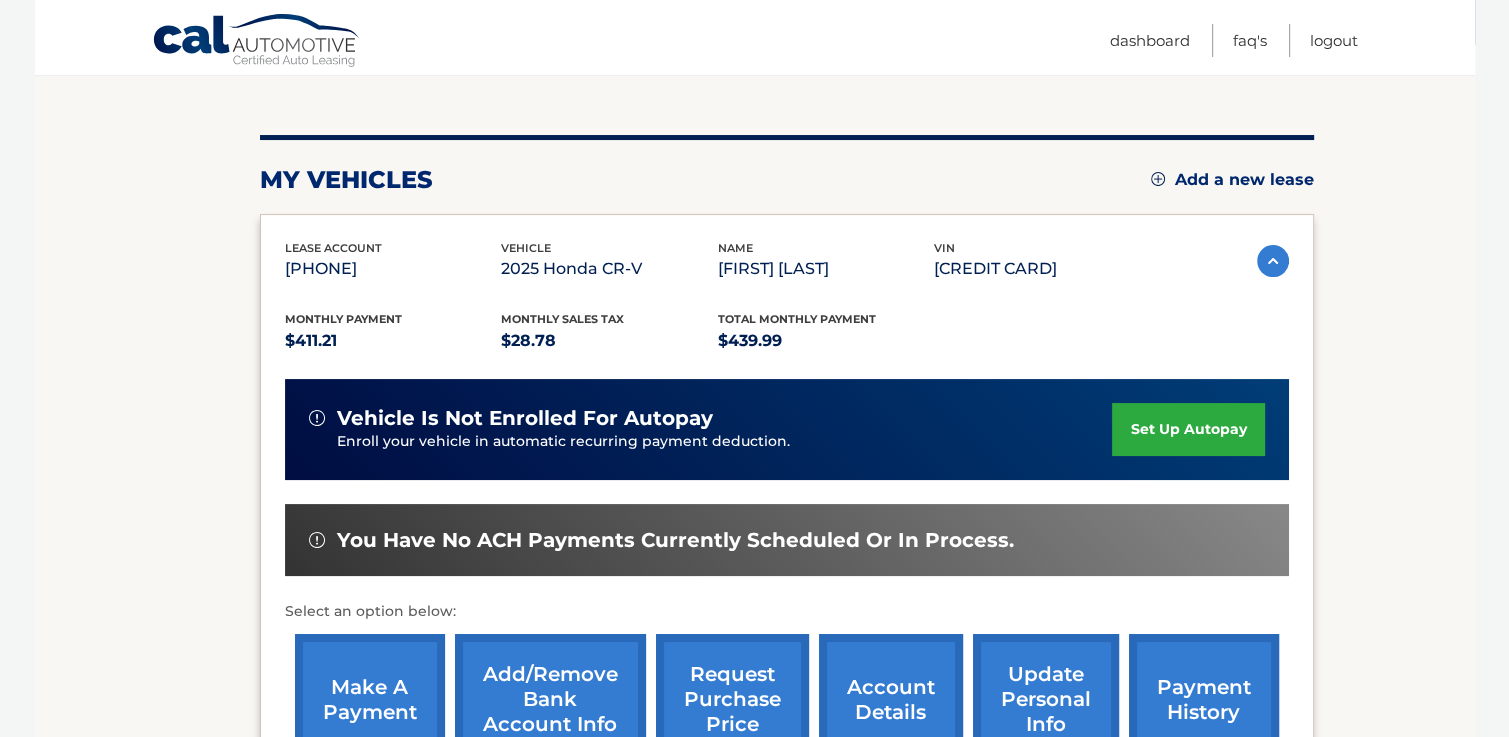 scroll, scrollTop: 400, scrollLeft: 0, axis: vertical 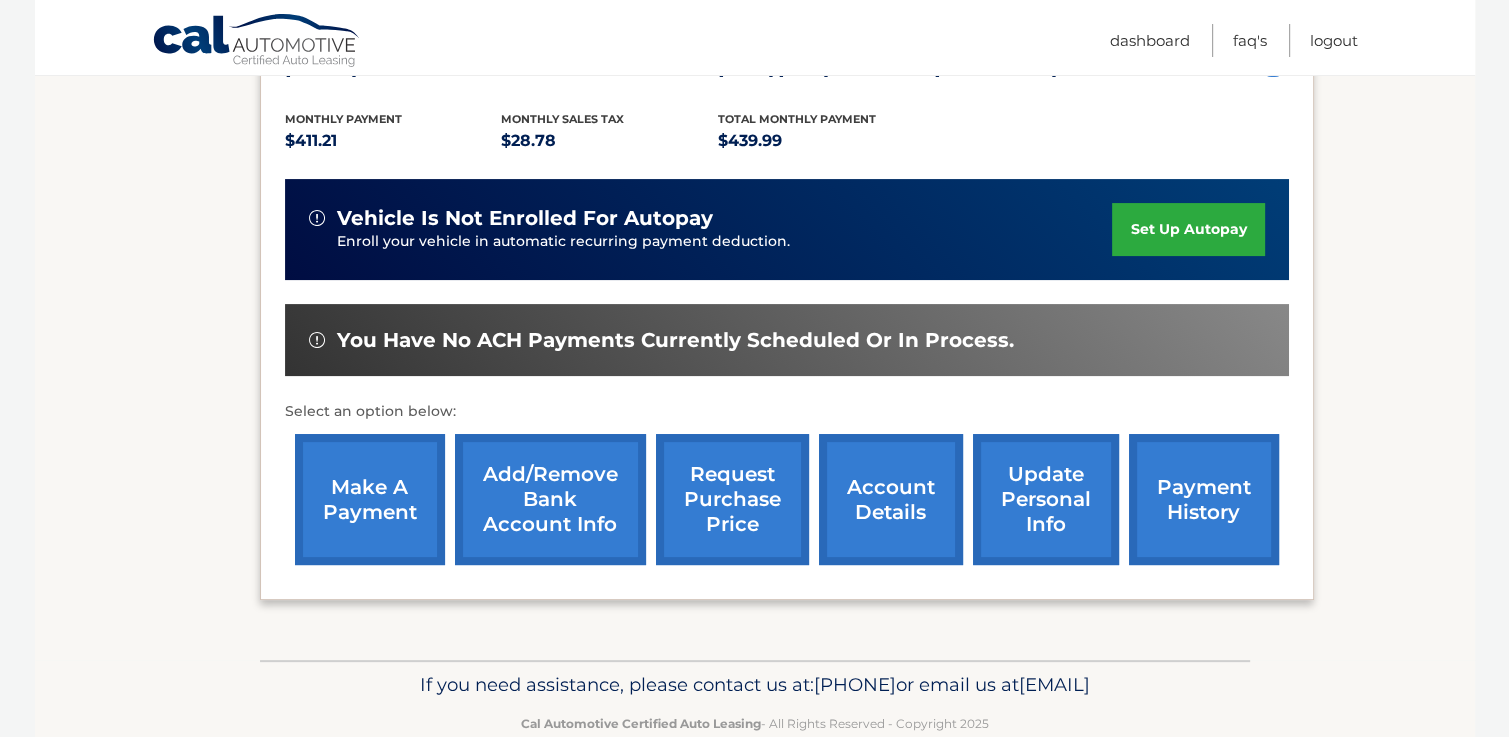 click on "make a payment" at bounding box center (370, 499) 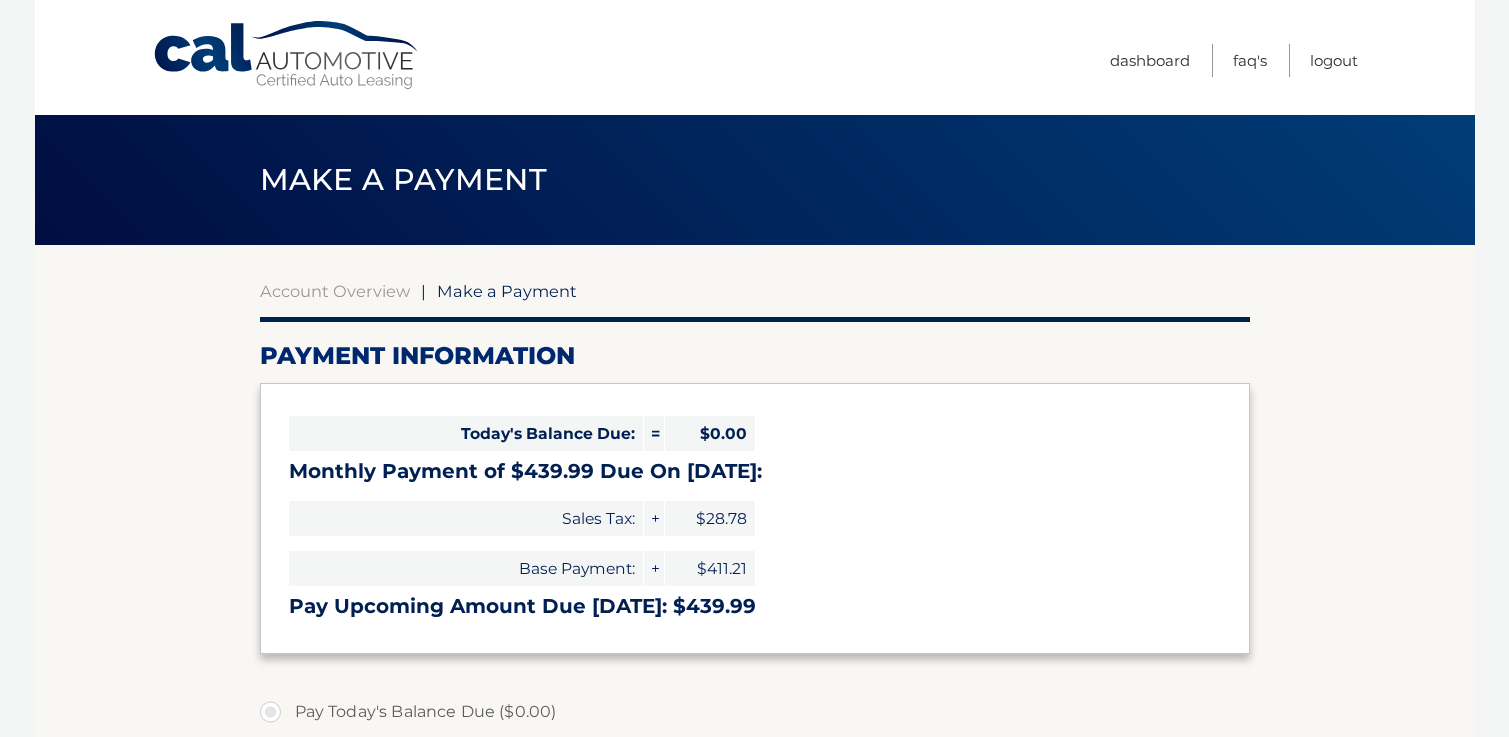 select on "YTc3NTg5ZDAtYzA1My00MWQ0LWEwNjctYTNiMDhmY2RkNzZh" 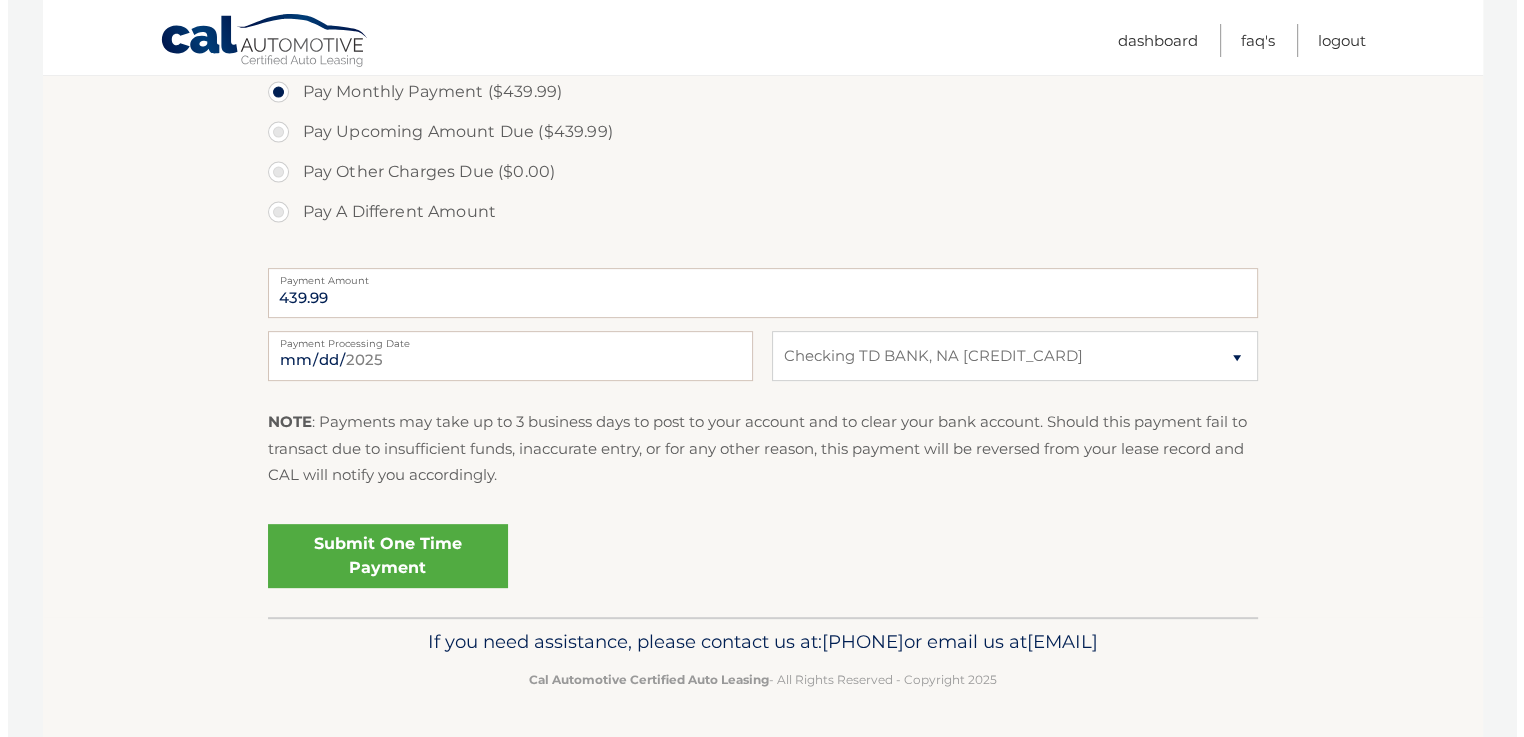 scroll, scrollTop: 700, scrollLeft: 0, axis: vertical 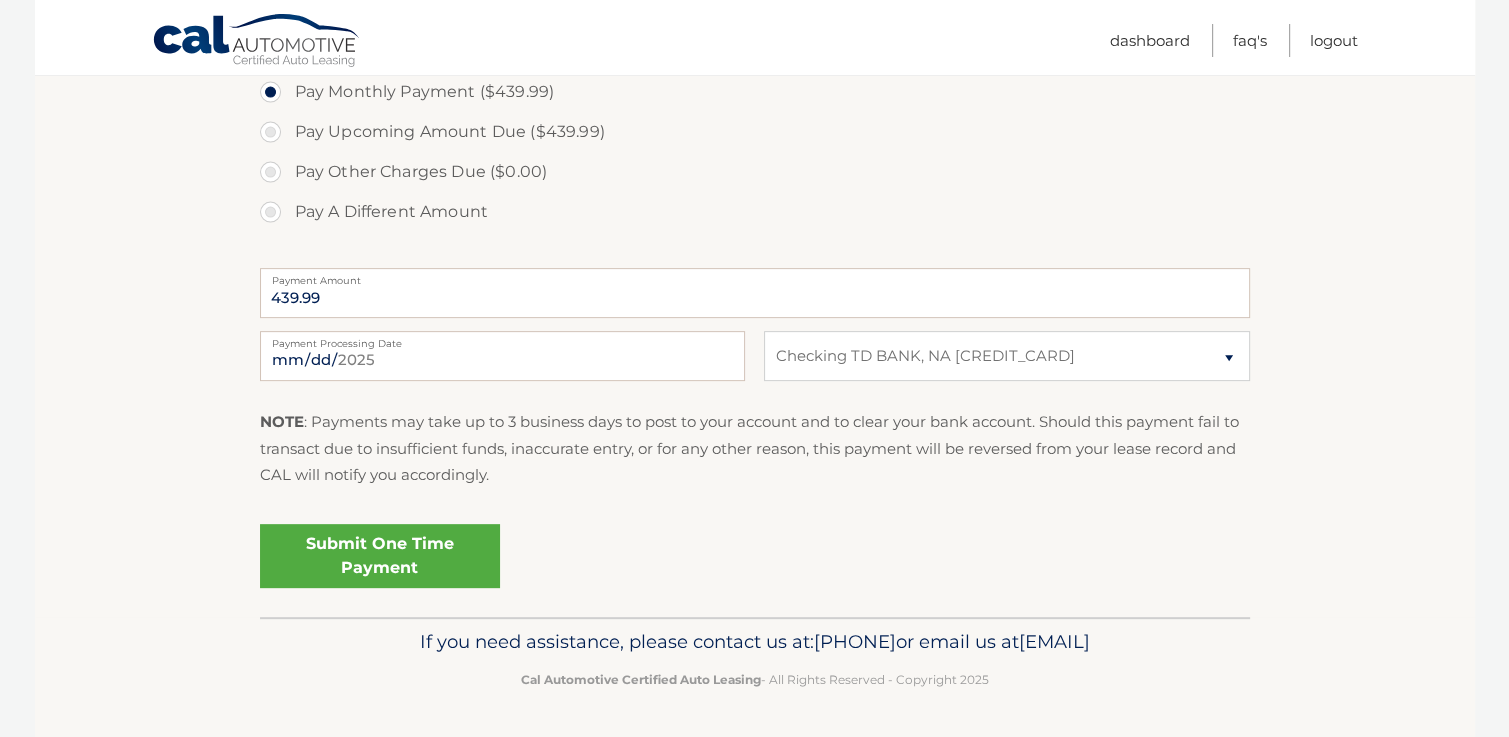 click on "Submit One Time Payment" at bounding box center [380, 556] 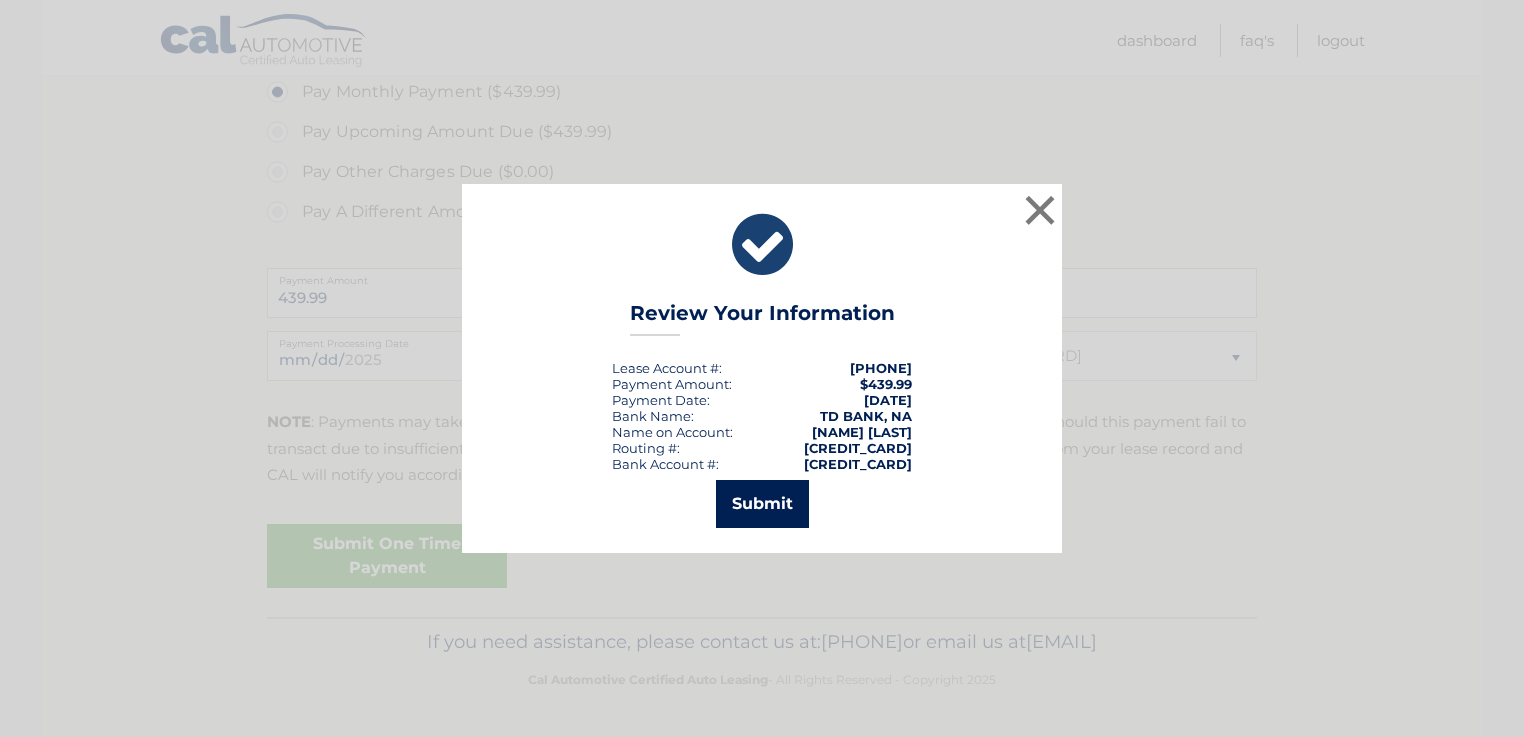 click on "Submit" at bounding box center [762, 504] 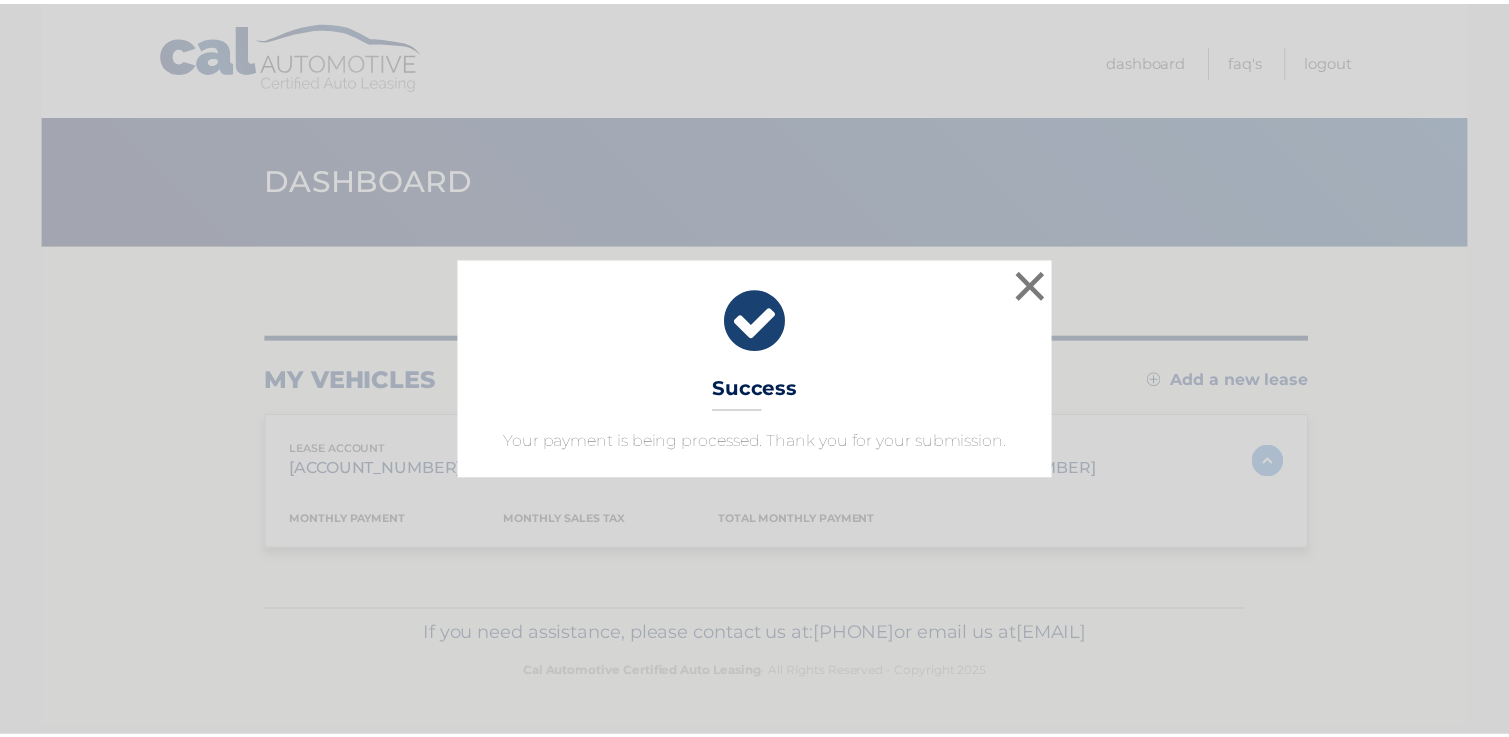 scroll, scrollTop: 0, scrollLeft: 0, axis: both 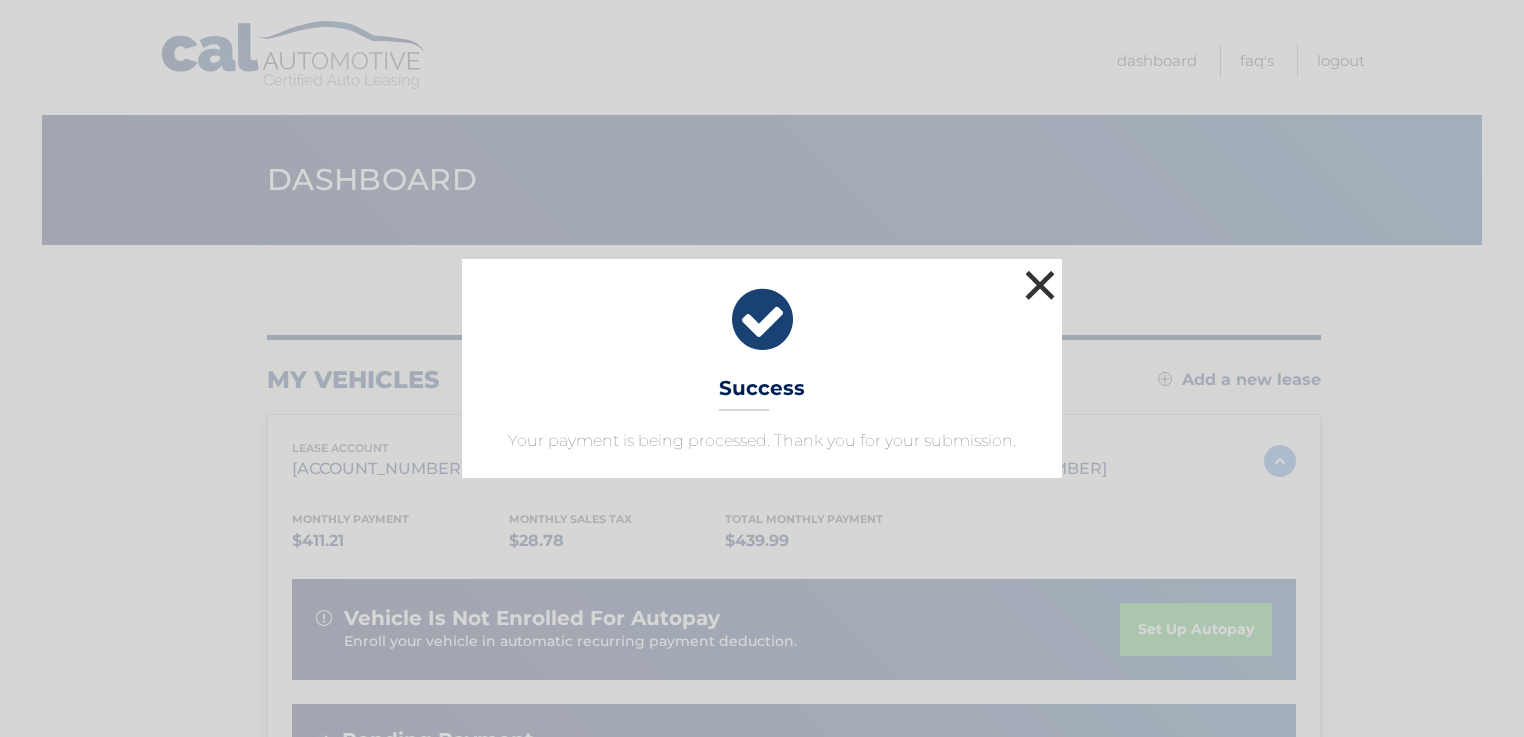 click on "×" at bounding box center [1040, 285] 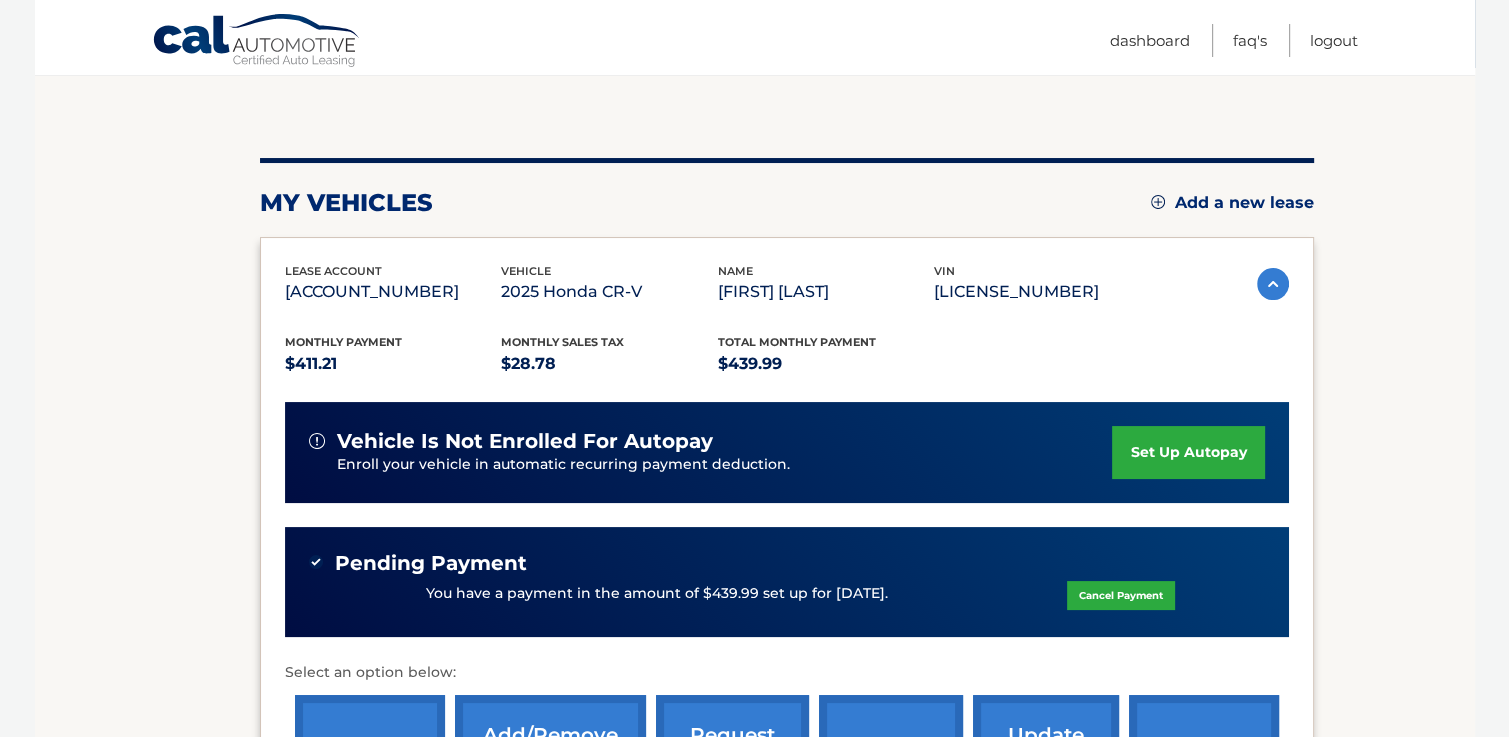 scroll, scrollTop: 300, scrollLeft: 0, axis: vertical 